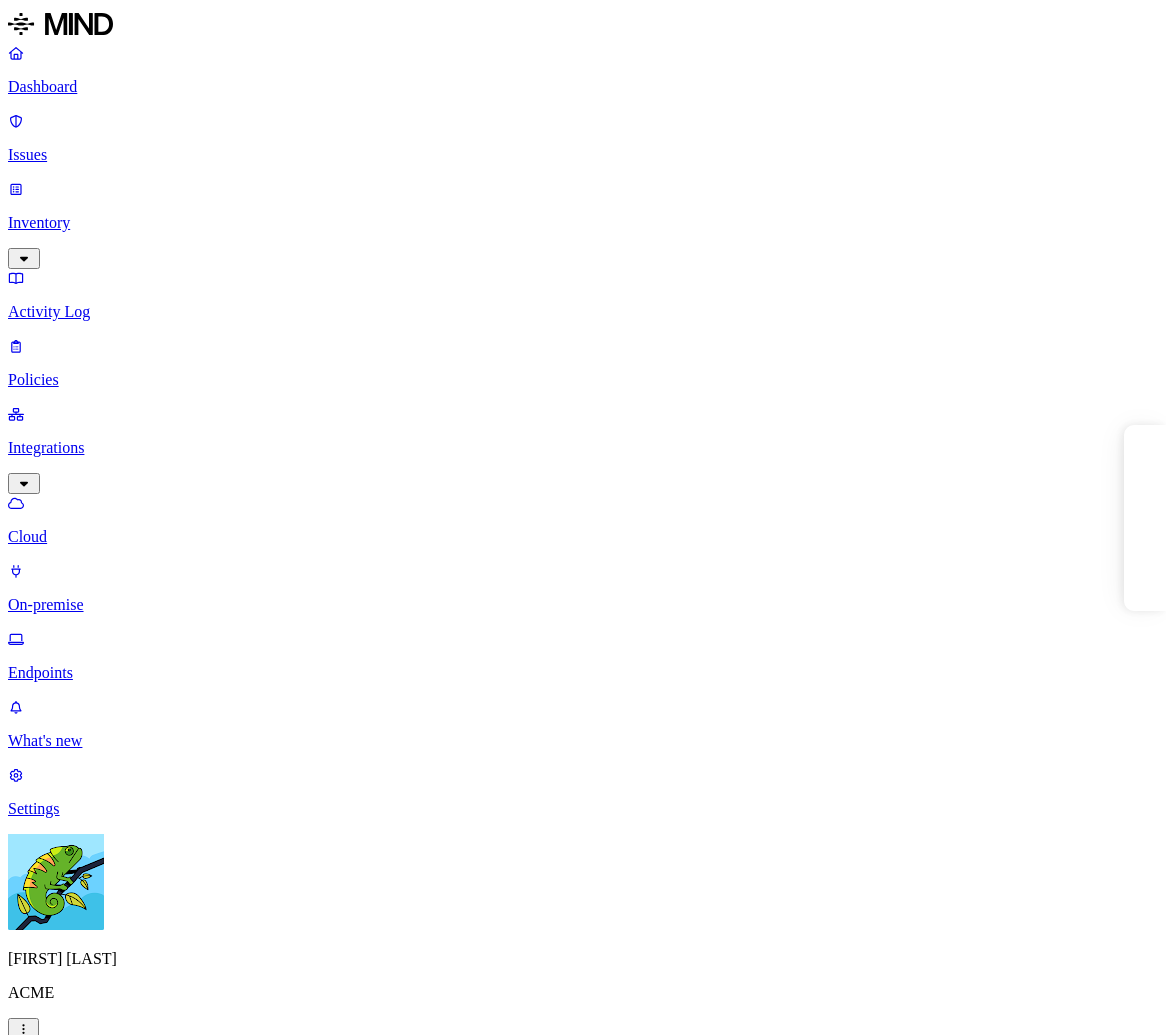 scroll, scrollTop: 0, scrollLeft: 0, axis: both 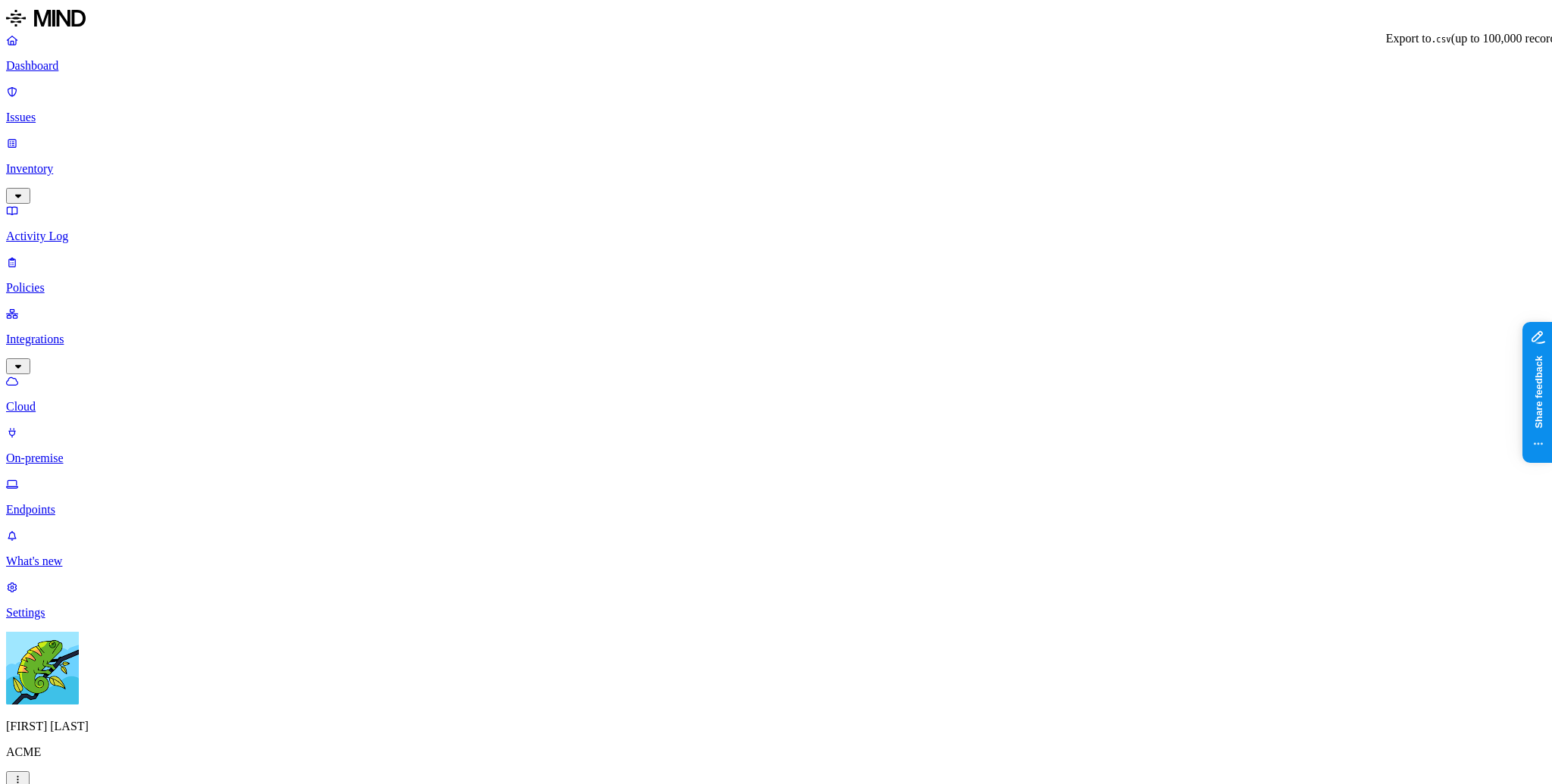 click 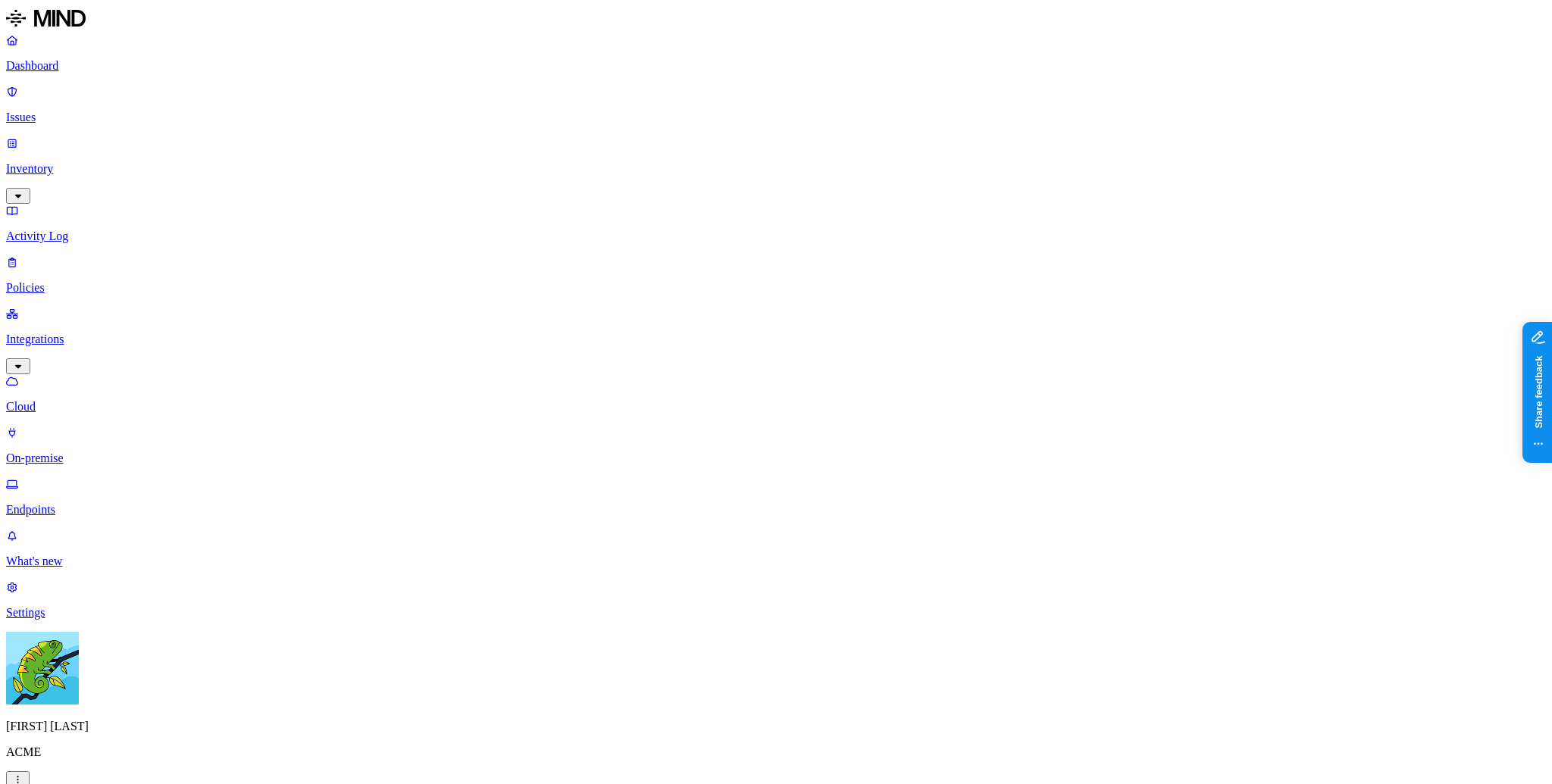 click on "Endpoints Deploy" at bounding box center (776, 828) 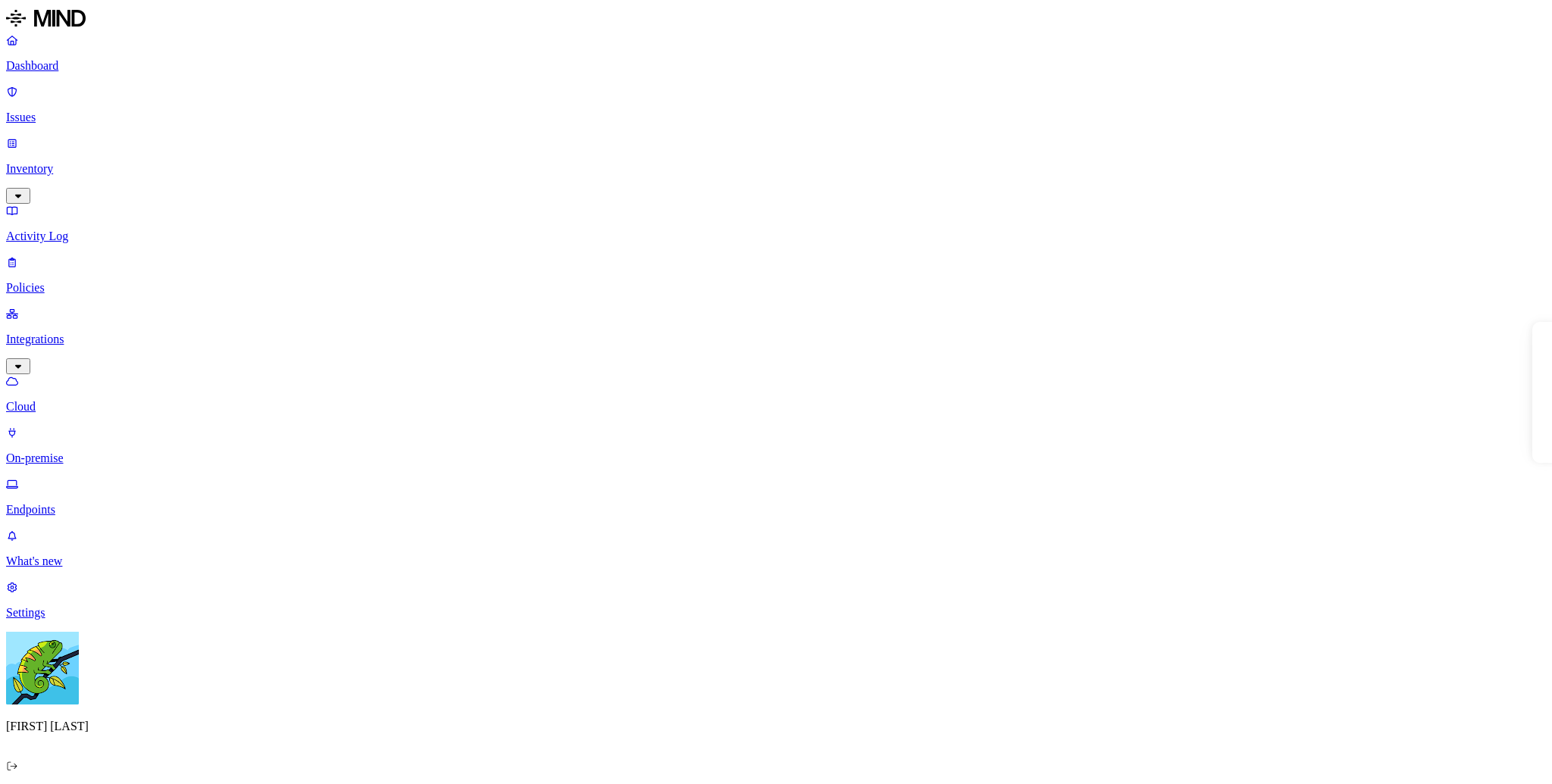 scroll, scrollTop: 0, scrollLeft: 0, axis: both 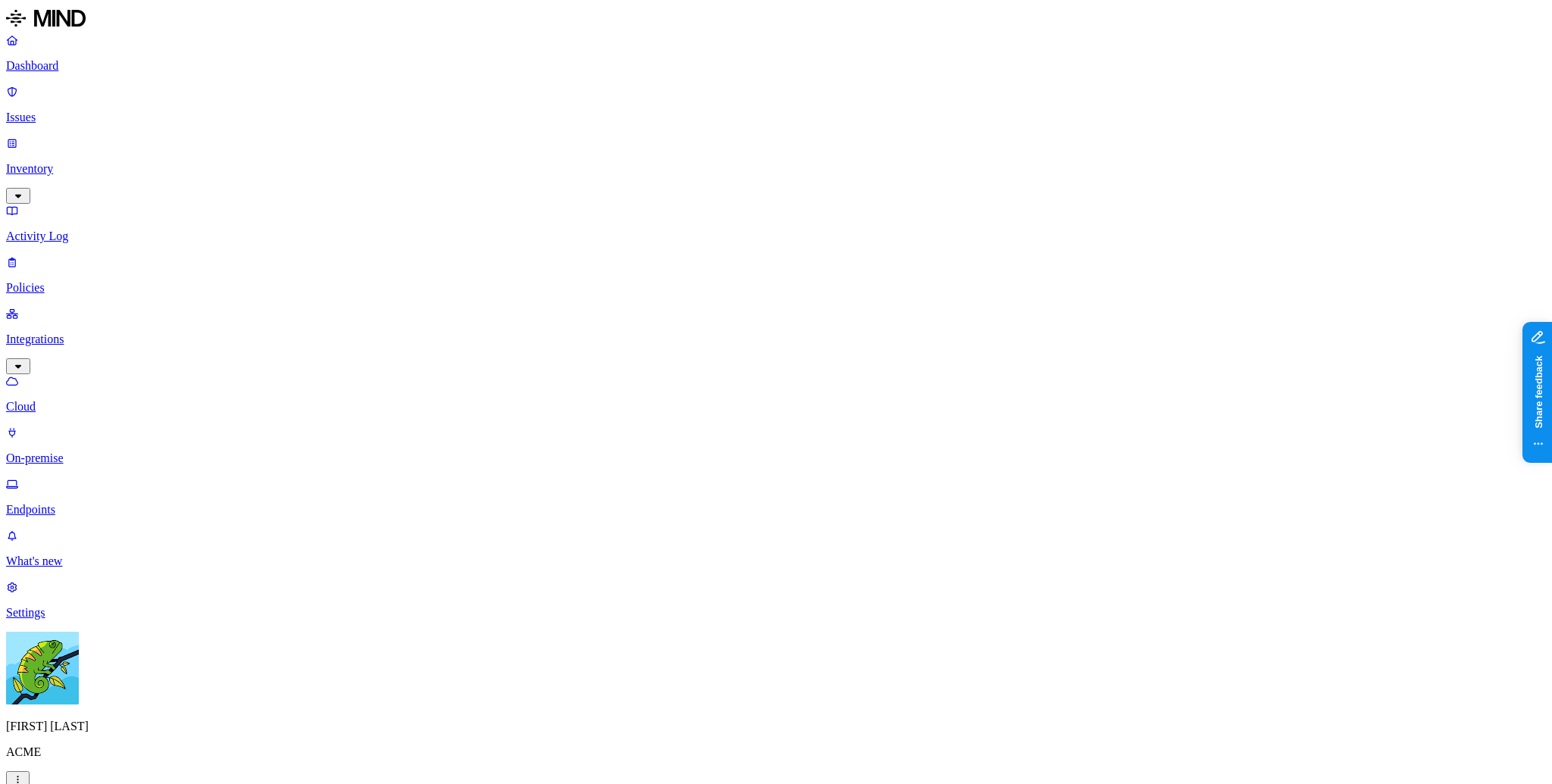 click 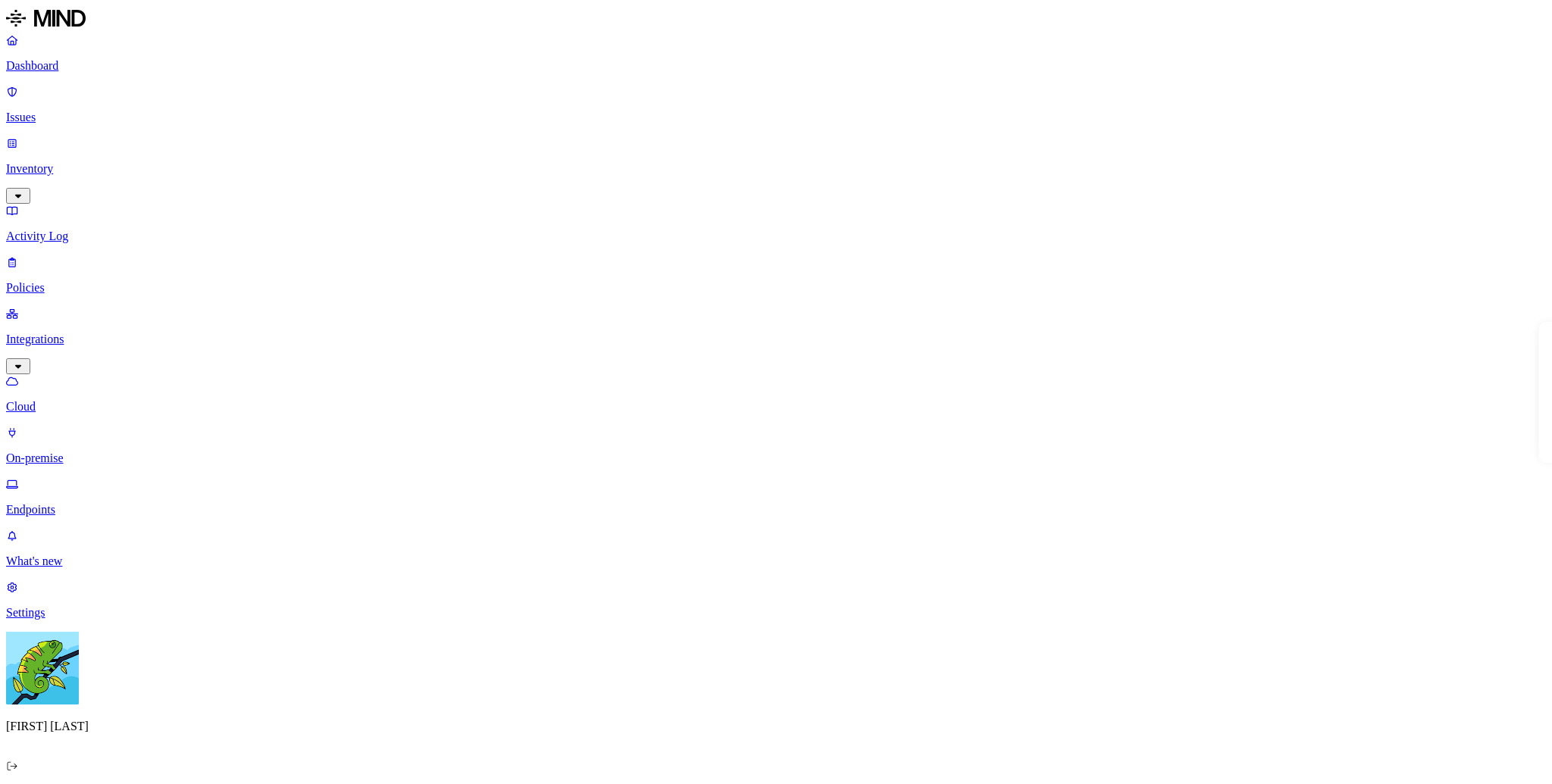 scroll, scrollTop: 0, scrollLeft: 0, axis: both 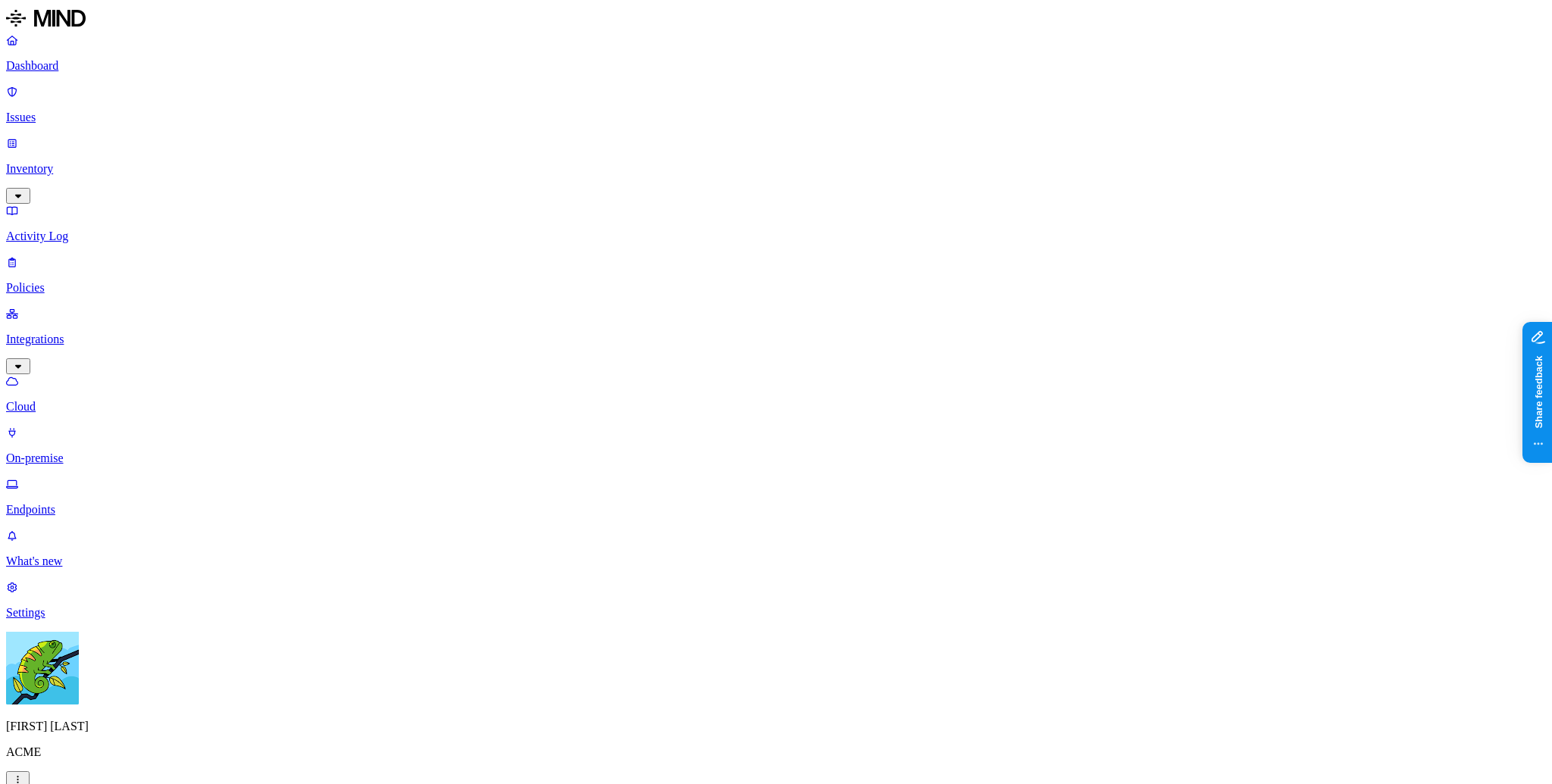 click on "Endpoints Deploy Deployment status Agent status Browser Last seen 63 Endpoints Hostname Deployment status Agent status Browsers Users Last seen Agent version itai_demo1 Deployed Online mikkel.hansen@k14d.onmicrosoft.com [MONTH] 7, 2025, 05:32 [AM/PM] 2.2.0 daniel’s macbook pro Deployed Online danielgolshani [MONTH] 7, 2025, 05:32 [AM/PM] 2.2.0 yuval’s macbook pro Deployed Online mesh [MONTH] 7, 2025, 05:32 [AM/PM] 2.0.0 15g2-win10 Deployed Online 15G2-WIN10\Rentex [MONTH] 7, 2025, 05:32 [AM/PM] 1.230.26 moparmachine Deployed Online MOPARMACHINE\gregw [MONTH] 7, 2025, 05:32 [AM/PM] 1.230.26 mikkel-demo1 Deployed Online MIKKEL-DEMO1\user  + 1 [MONTH] 7, 2025, 05:32 [AM/PM] 1.230.26 nuc-win10 Deployed Online NUC-WIN10\Rentex [MONTH] 7, 2025, 05:32 [AM/PM] 1.230.26 itay’s macbook pro Deployed Online itayaviran [MONTH] 7, 2025, 05:30 [AM/PM] 2.2.0 avigails-mbp-2.lan Deployed Online avigailbronznick [MONTH] 7, 2025, 05:24 [AM/PM] v2.1 yanas-macbook-pro.local Deployed Offline yanaorhov [MONTH] 7, 2025, 05:16 [AM/PM] 0.1 gofstation Deployed Offline guygof [MONTH] 7, 2025, 04:08 [AM/PM] 2.2.0 Deployed 2.2.0" at bounding box center (776, 1535) 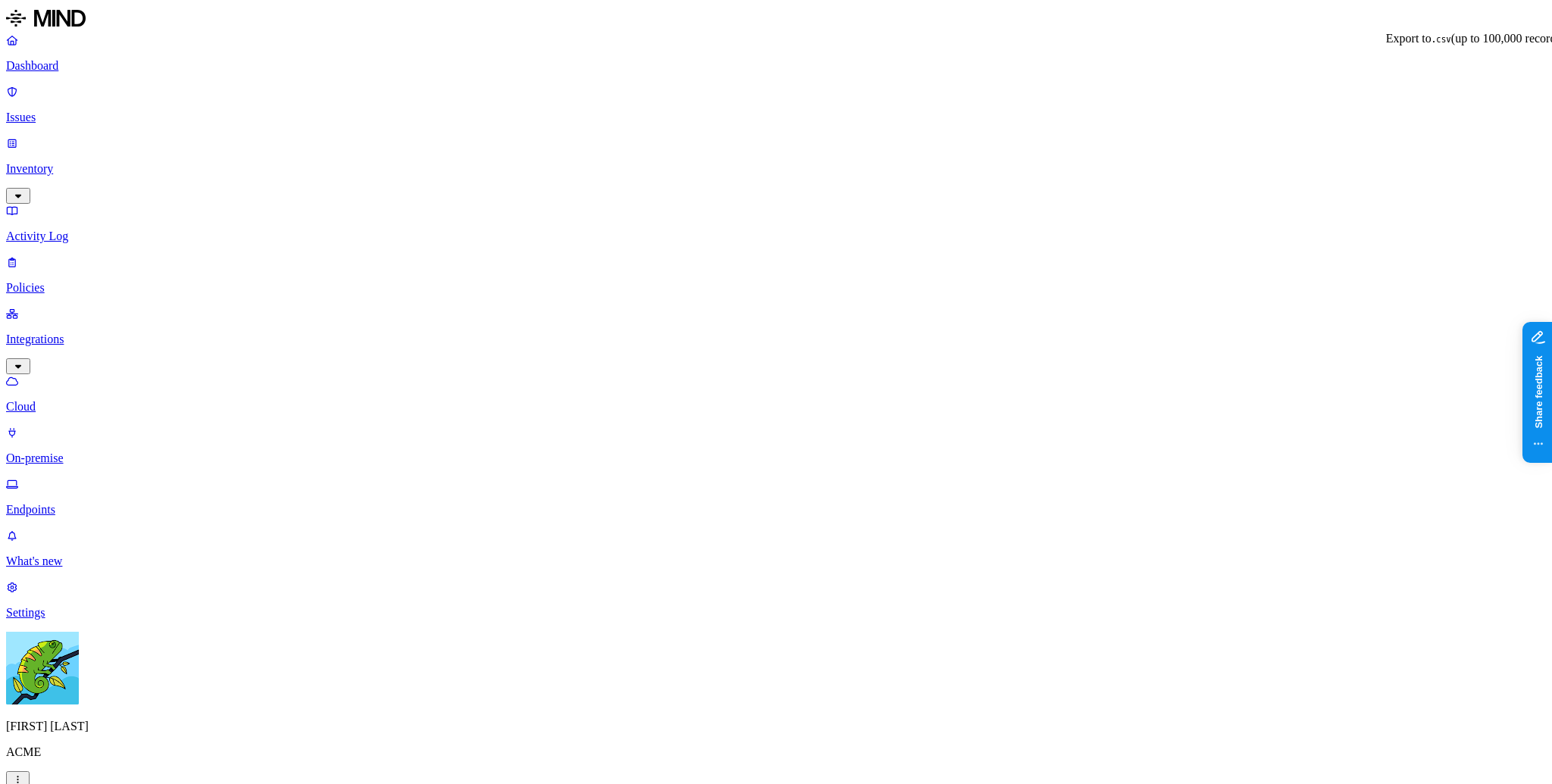 click 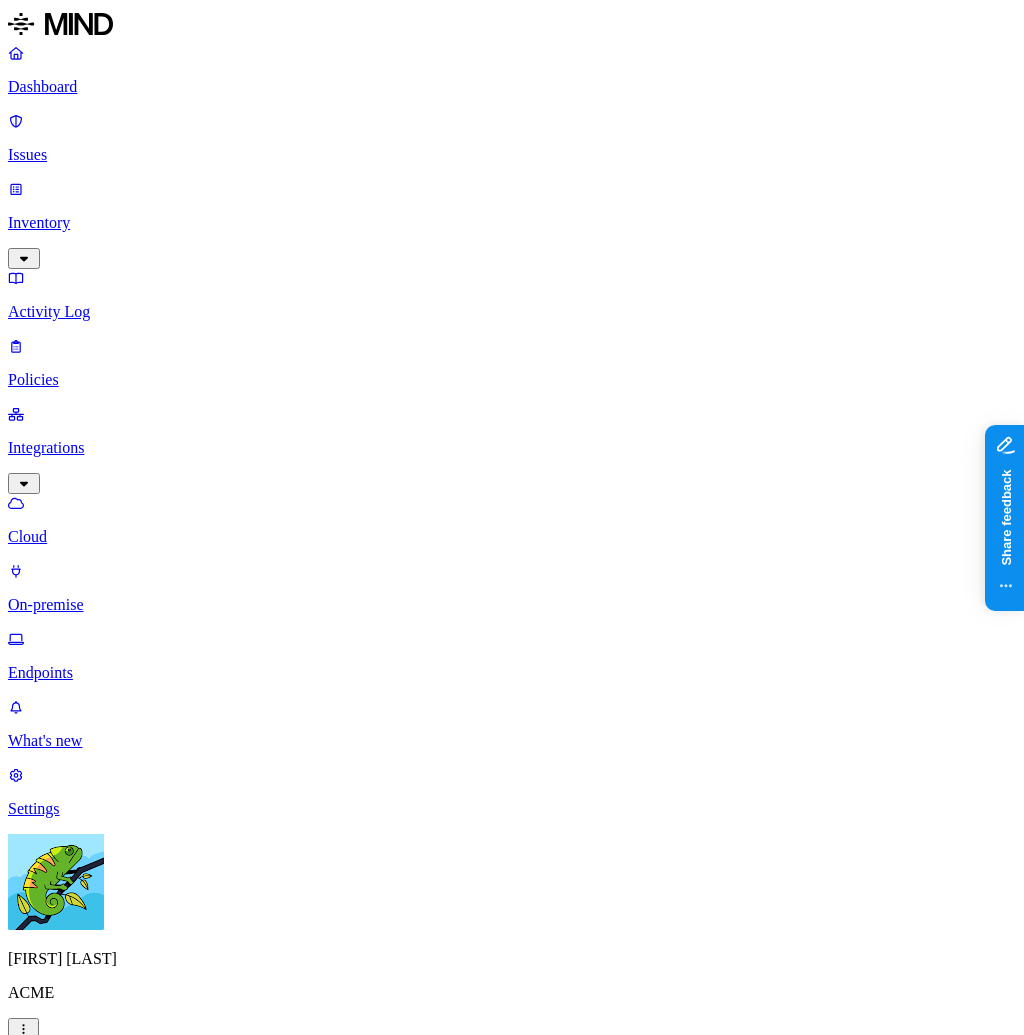 click 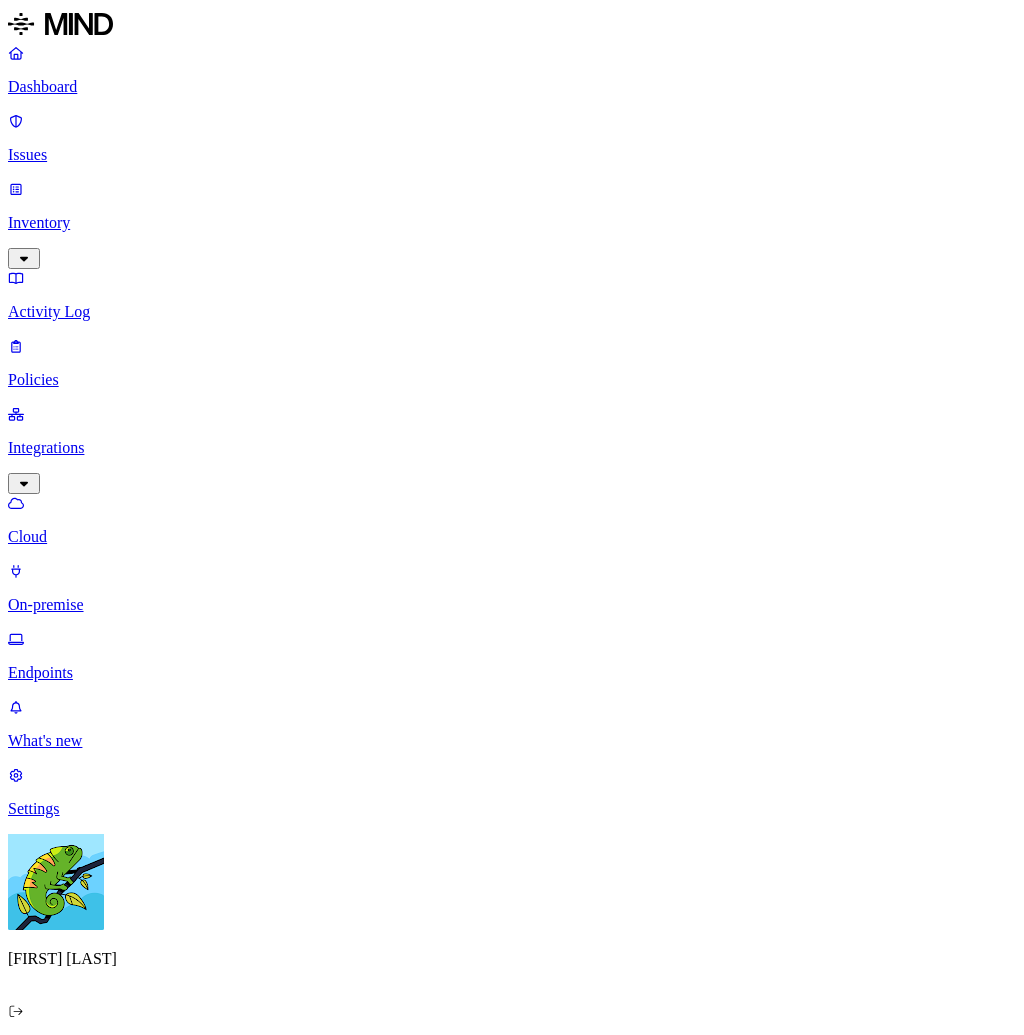 scroll, scrollTop: 0, scrollLeft: 0, axis: both 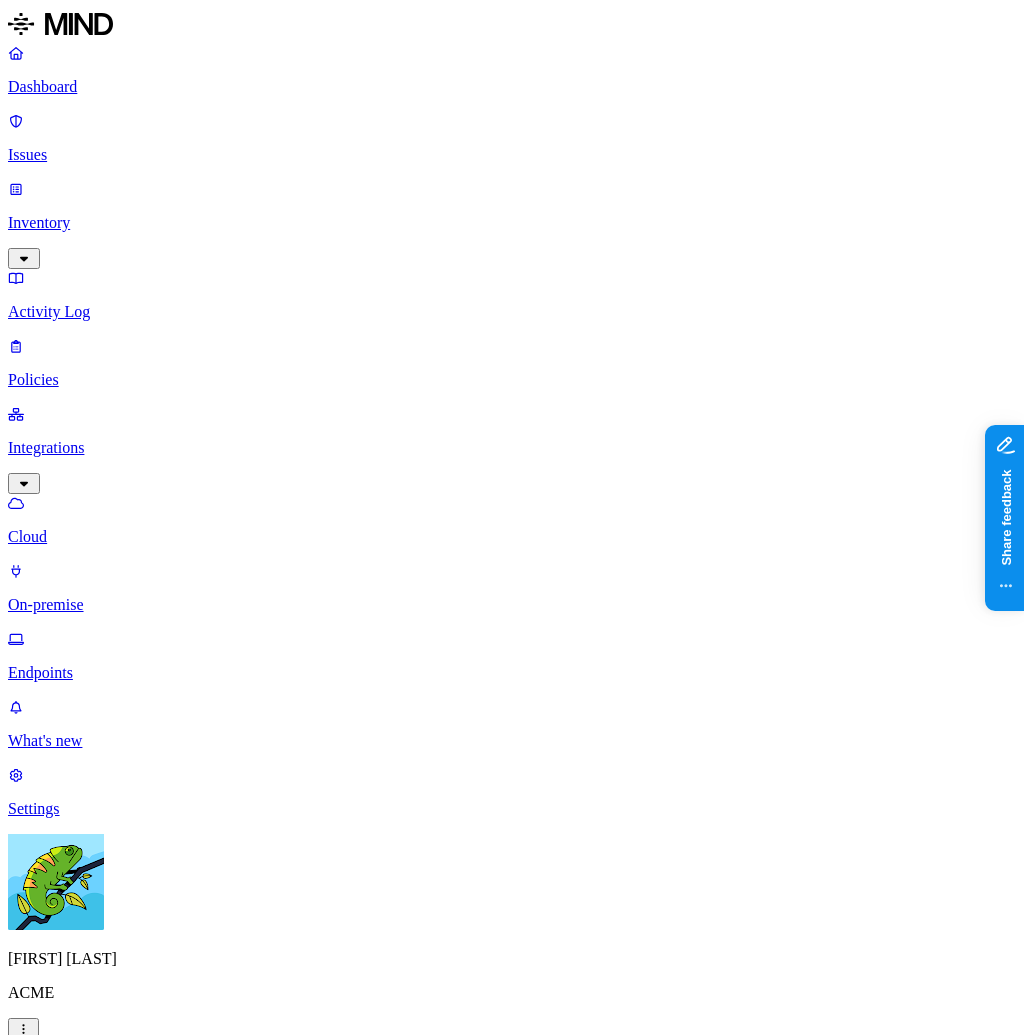 drag, startPoint x: 0, startPoint y: 0, endPoint x: 984, endPoint y: 72, distance: 986.6306 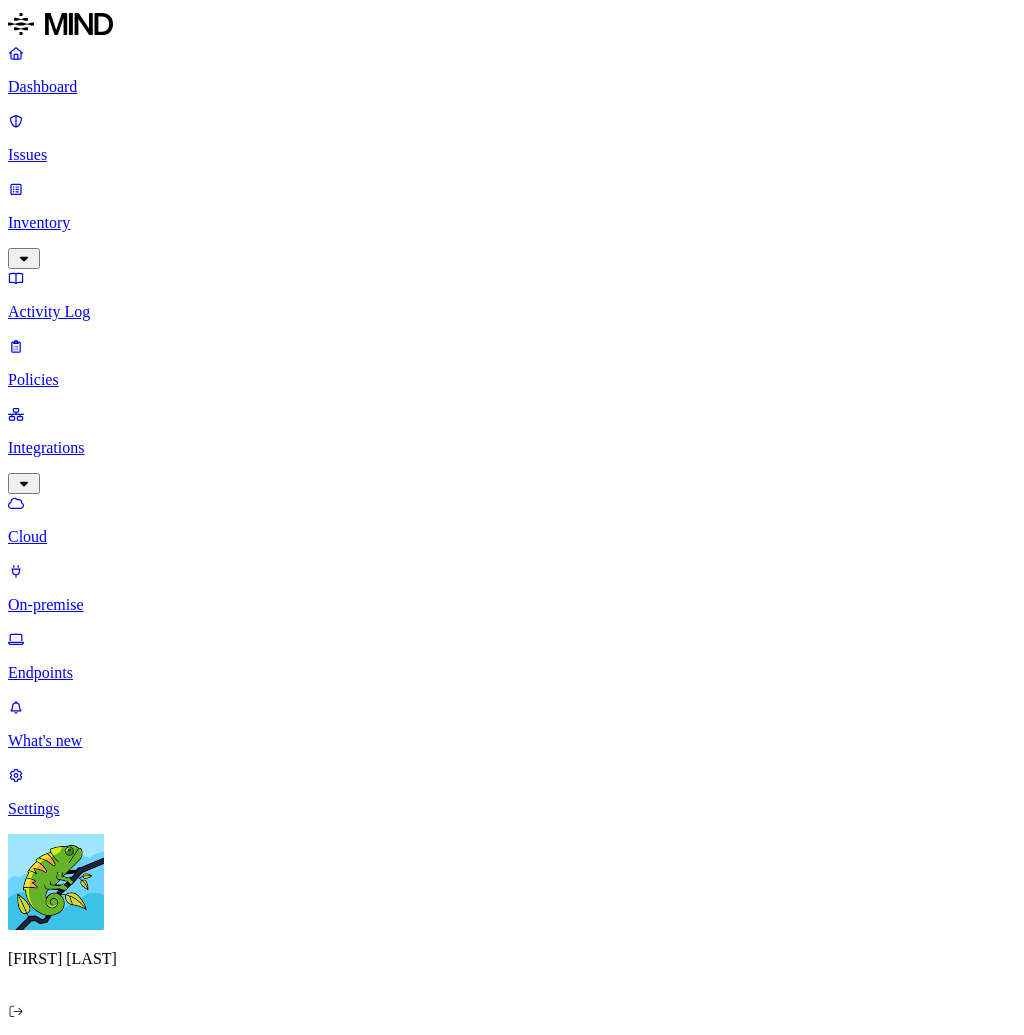 scroll, scrollTop: 0, scrollLeft: 0, axis: both 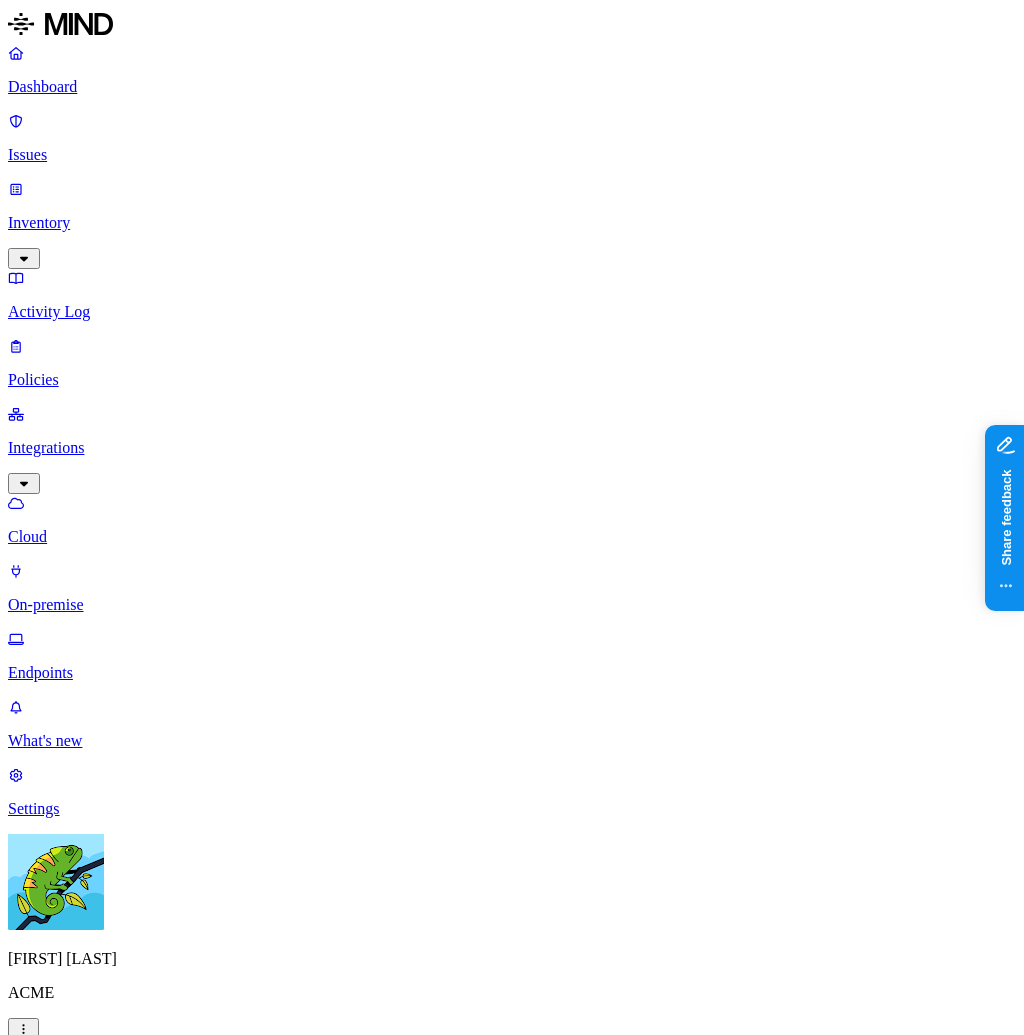 click on "Deployment status Agent status Browser Last seen 63 Endpoints Hostname Deployment status Agent status Browsers Users Last seen Agent version [USERNAME]’s macbook pro Deployed Online [USERNAME] [DATE], [TIME] 2.2.0 nuc-win10 Deployed Online NUC-WIN10\Rentex [DATE], [TIME] 1.230.26 [USERNAME]’s macbook pro Deployed Online [USERNAME] [DATE], [TIME] 2.2.0 itai_demo1 Deployed Online [EMAIL] [DATE], [TIME] 2.2.0 moparmachine Deployed Online MOPARMACHINE\gregw [DATE], [TIME] 1.230.26 mikkel-demo1 Deployed Online [EMAIL]  + 1 [DATE], [TIME] 1.230.26 15g2-win10 Deployed Online 15G2-WIN10\Rentex [DATE], [TIME] 1.230.26 avigails-mbp-2.lan Deployed Online [USERNAME] [DATE], [TIME] v2.1 [USERNAME]’s macbook pro Deployed Online [USERNAME] [DATE], [TIME] 2.0.0 yanas-macbook-pro.local Deployed Offline [USERNAME] [DATE], [TIME] 0.1 gofstation Deployed Offline [USERNAME] [DATE], [TIME] 2.2.0 Deployed 2.2.0" at bounding box center [512, 2215] 